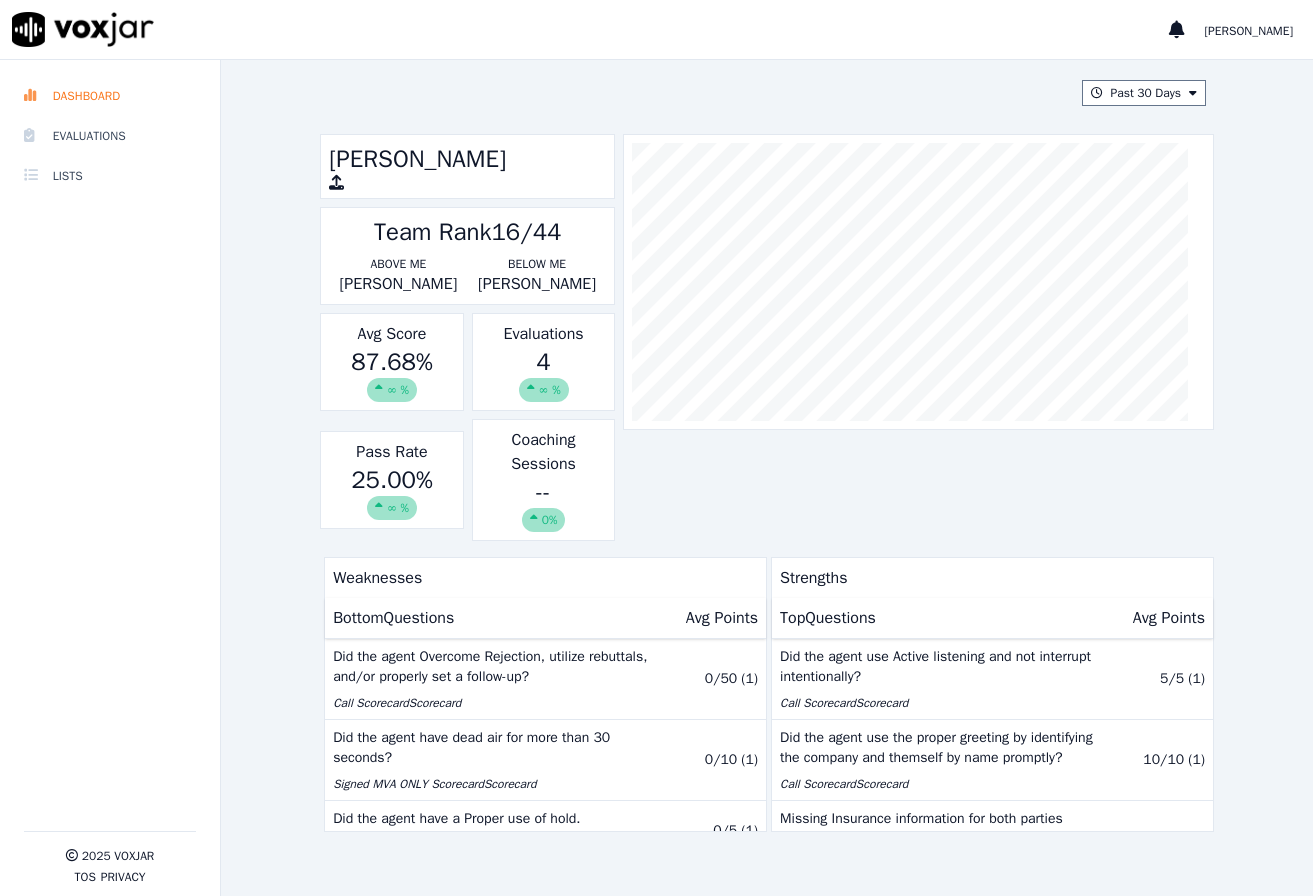 scroll, scrollTop: 0, scrollLeft: 0, axis: both 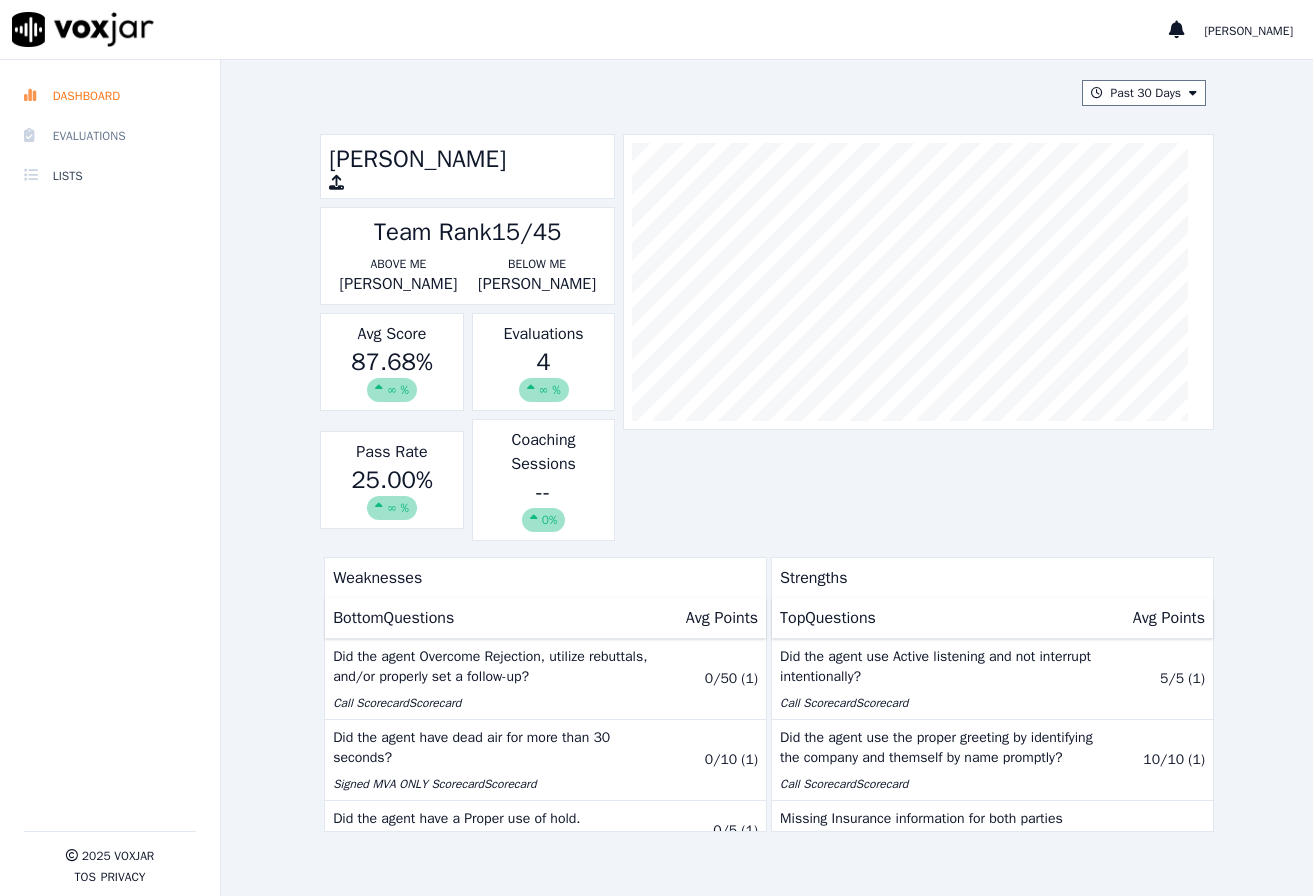 click on "Evaluations" at bounding box center [110, 136] 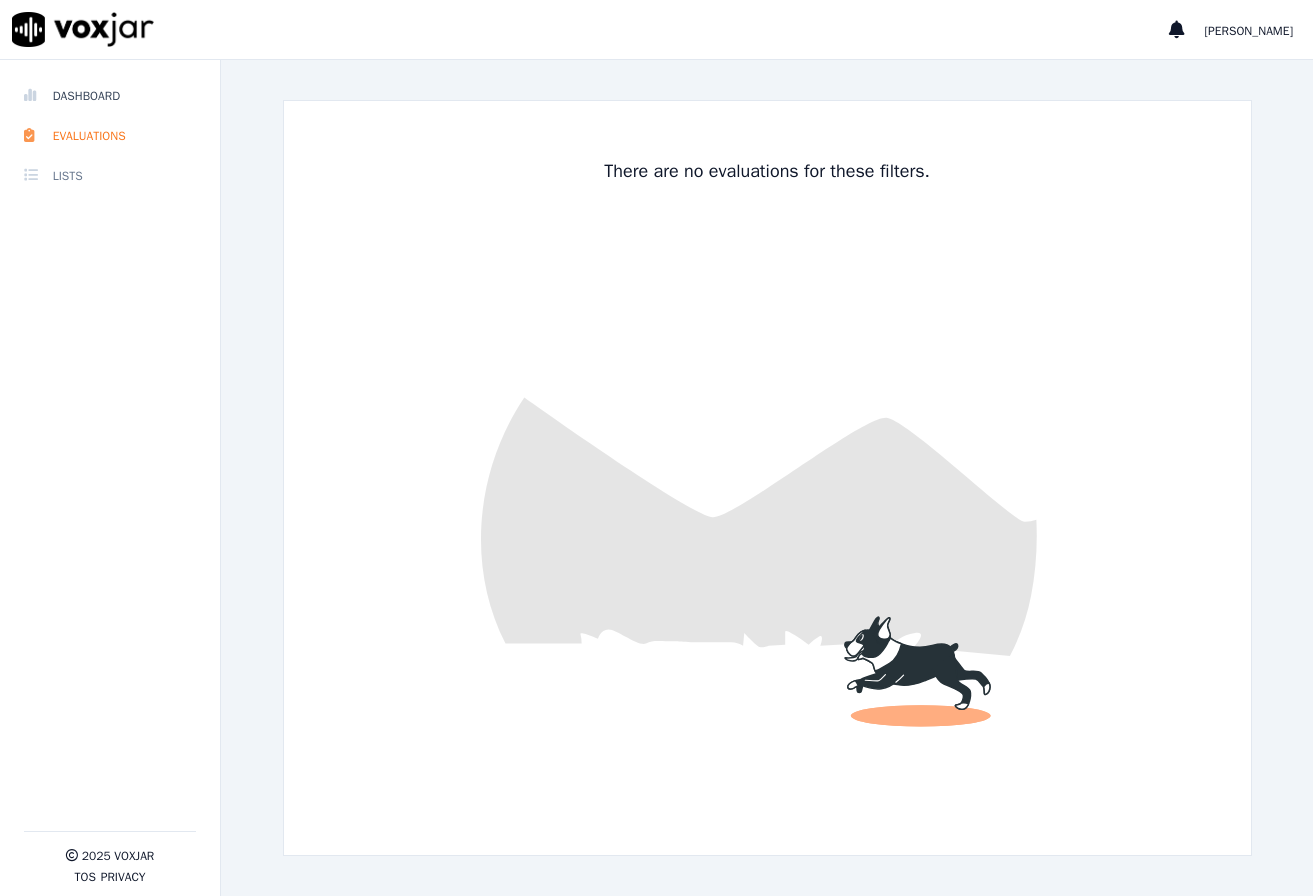 click on "Lists" at bounding box center [110, 176] 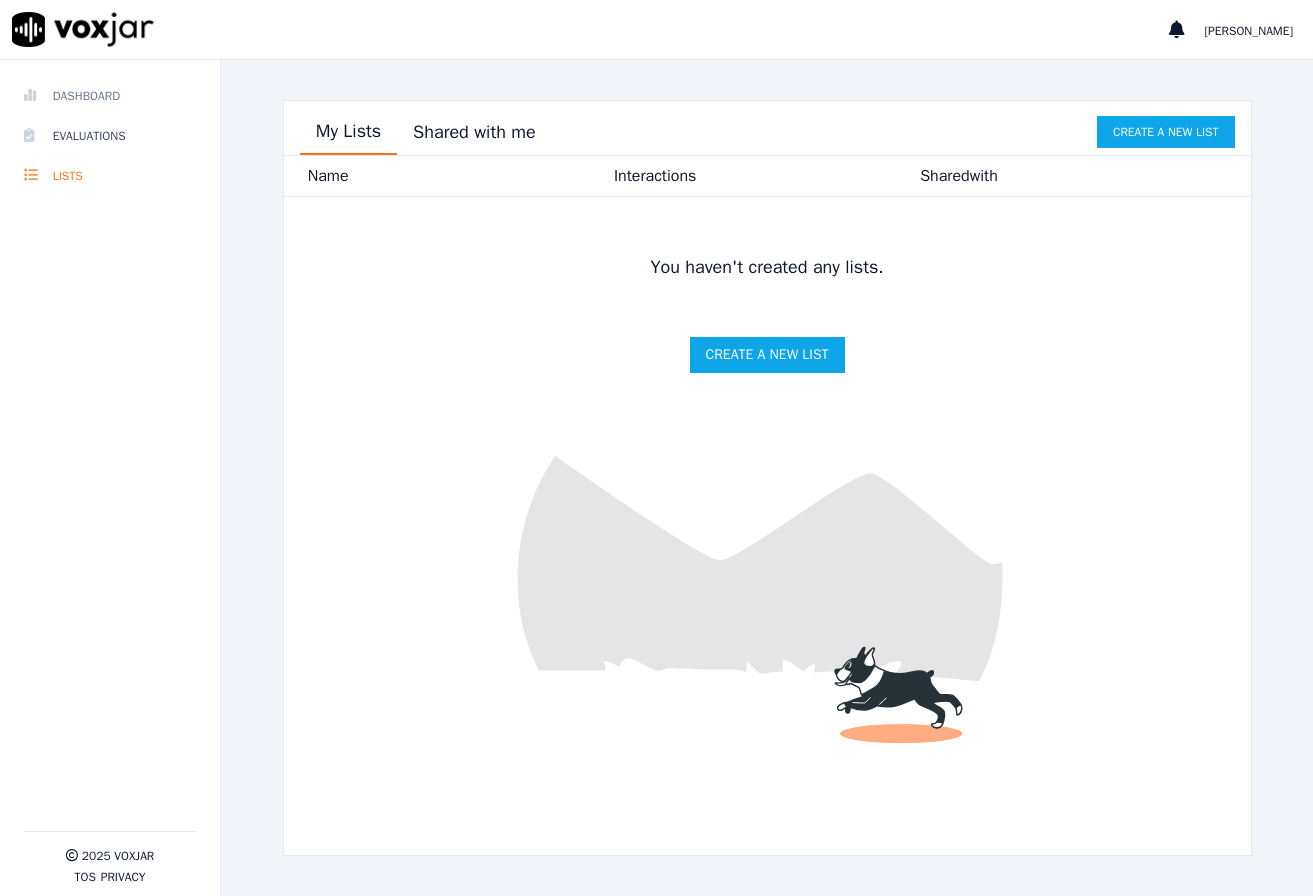 click on "Dashboard" at bounding box center (110, 96) 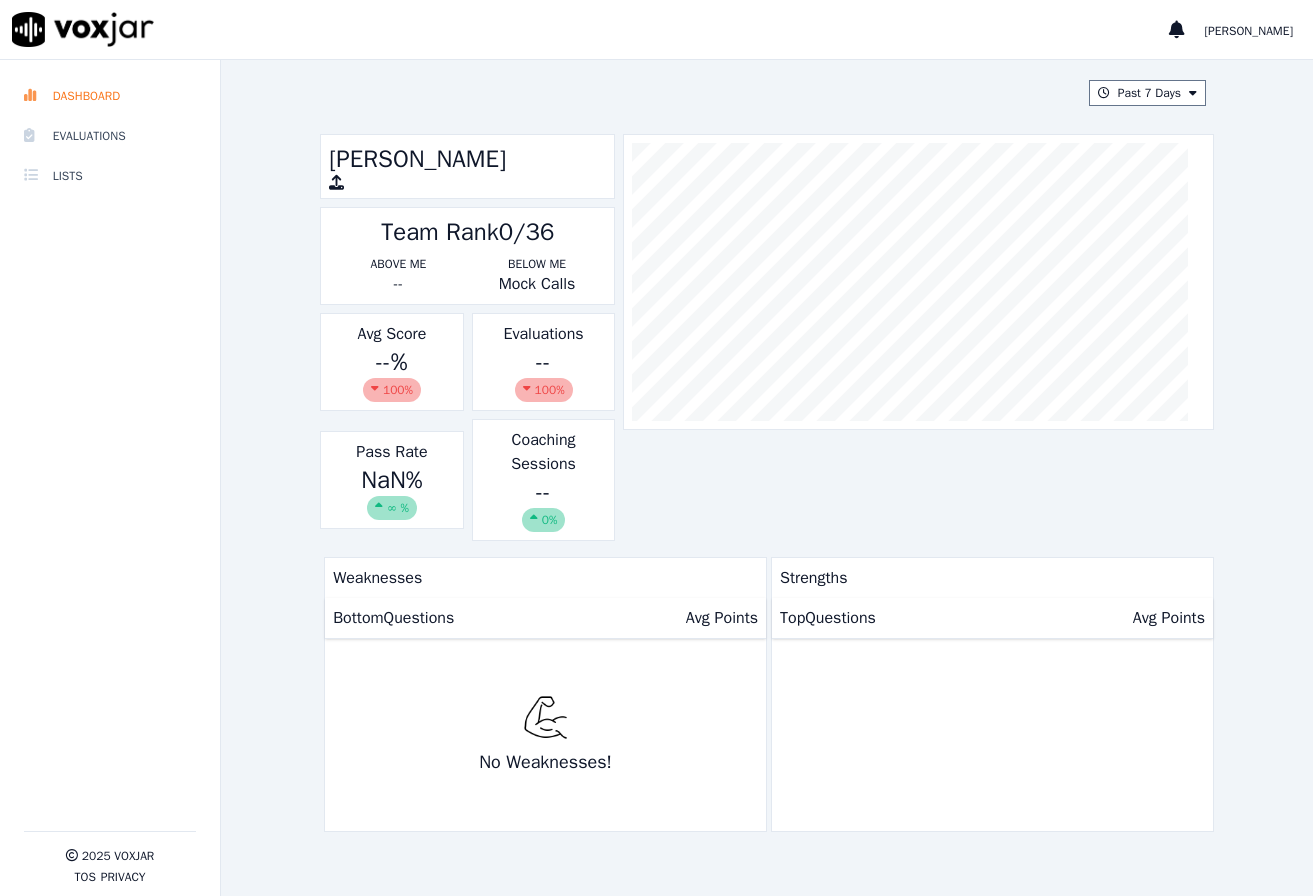 click on "100 %" at bounding box center (544, 390) 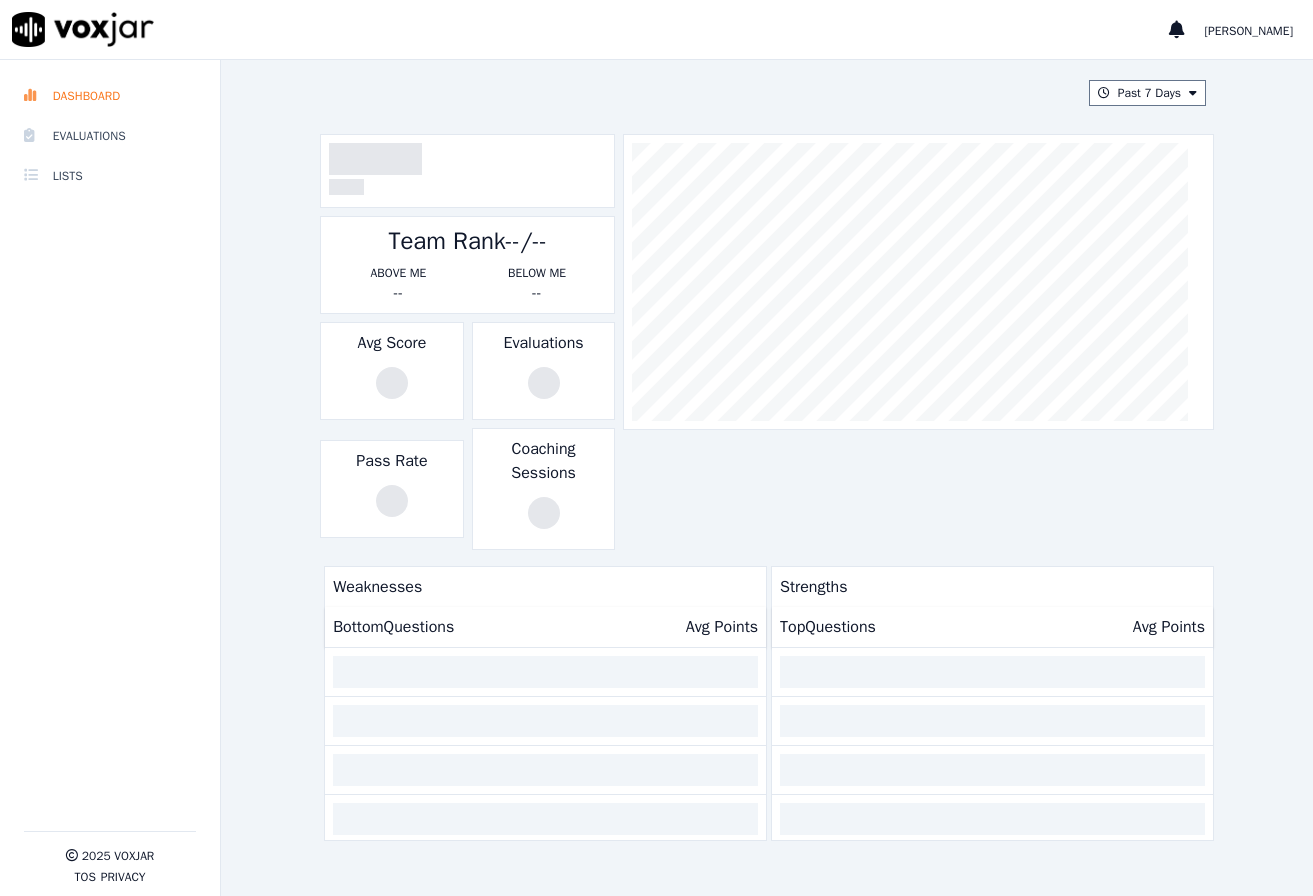 scroll, scrollTop: 0, scrollLeft: 0, axis: both 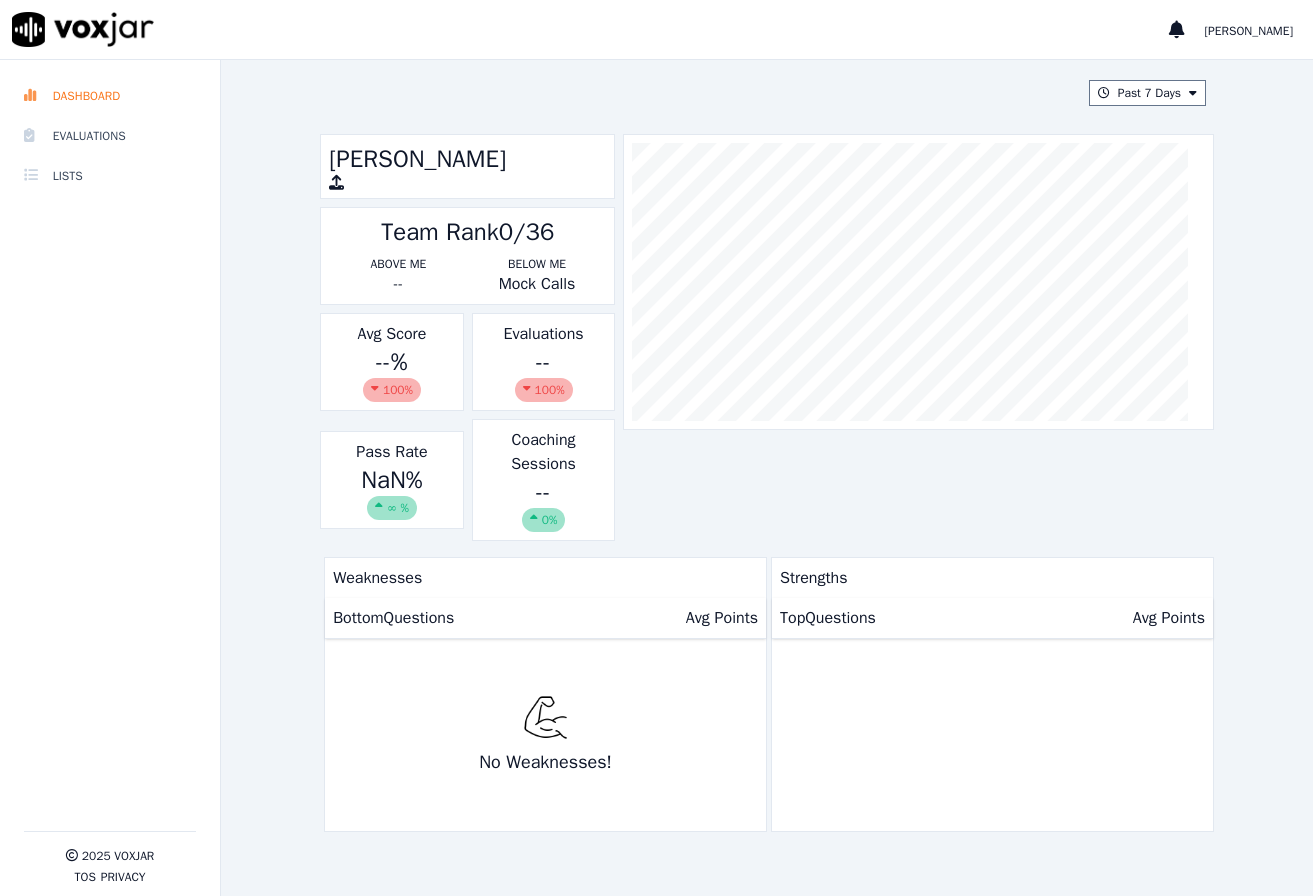 click on "[PERSON_NAME]" at bounding box center (1249, 31) 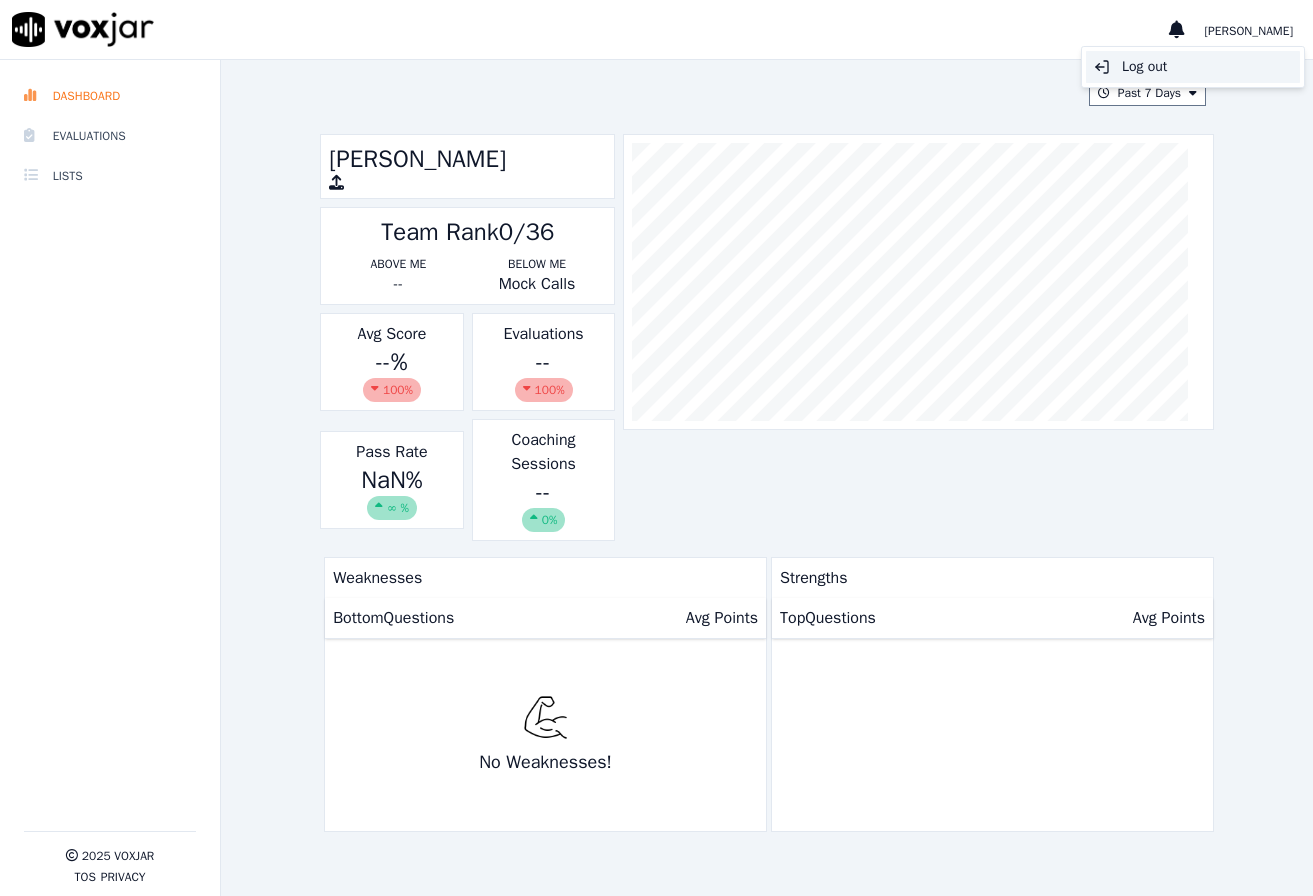 click on "Log out" at bounding box center (1193, 67) 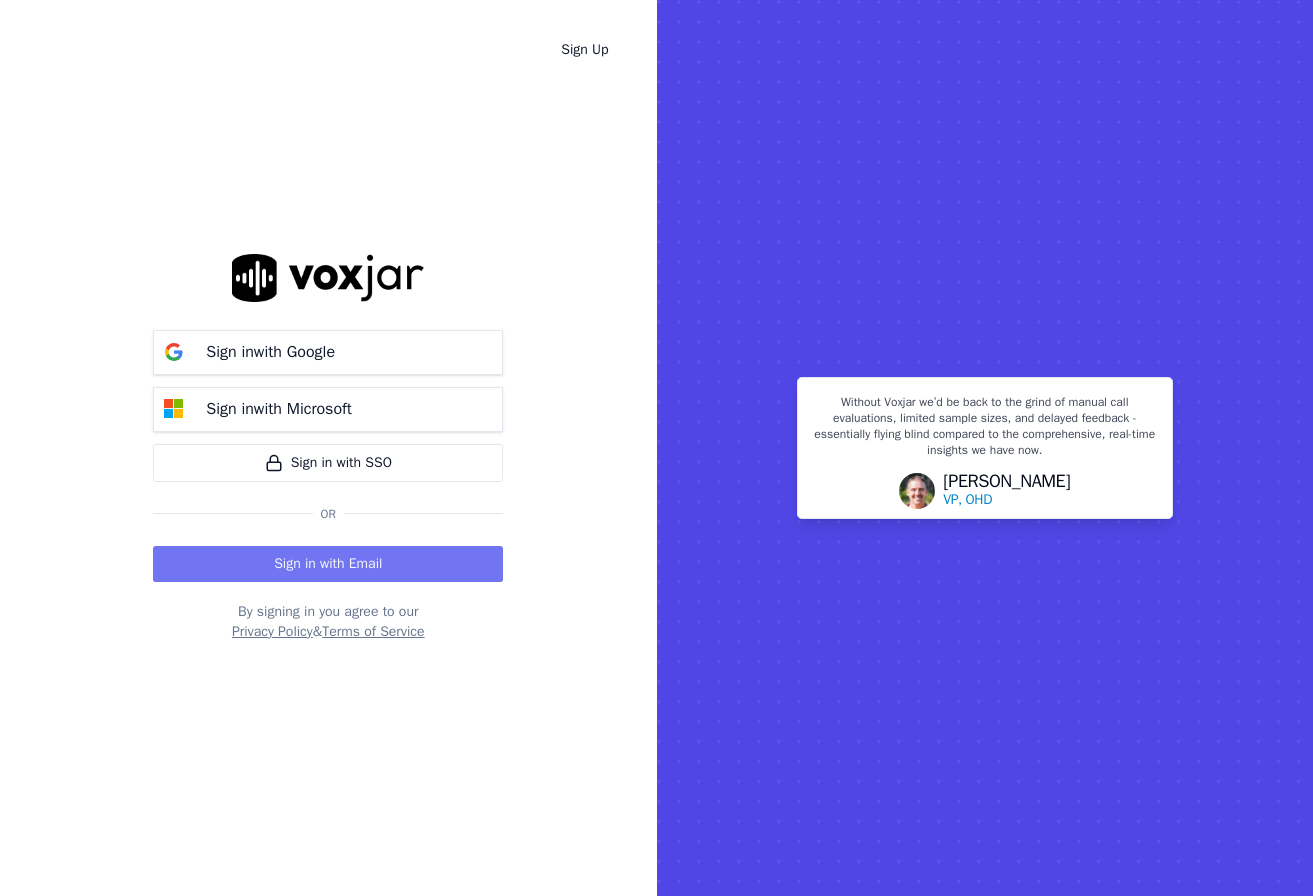 click on "Sign in with Email" at bounding box center (328, 564) 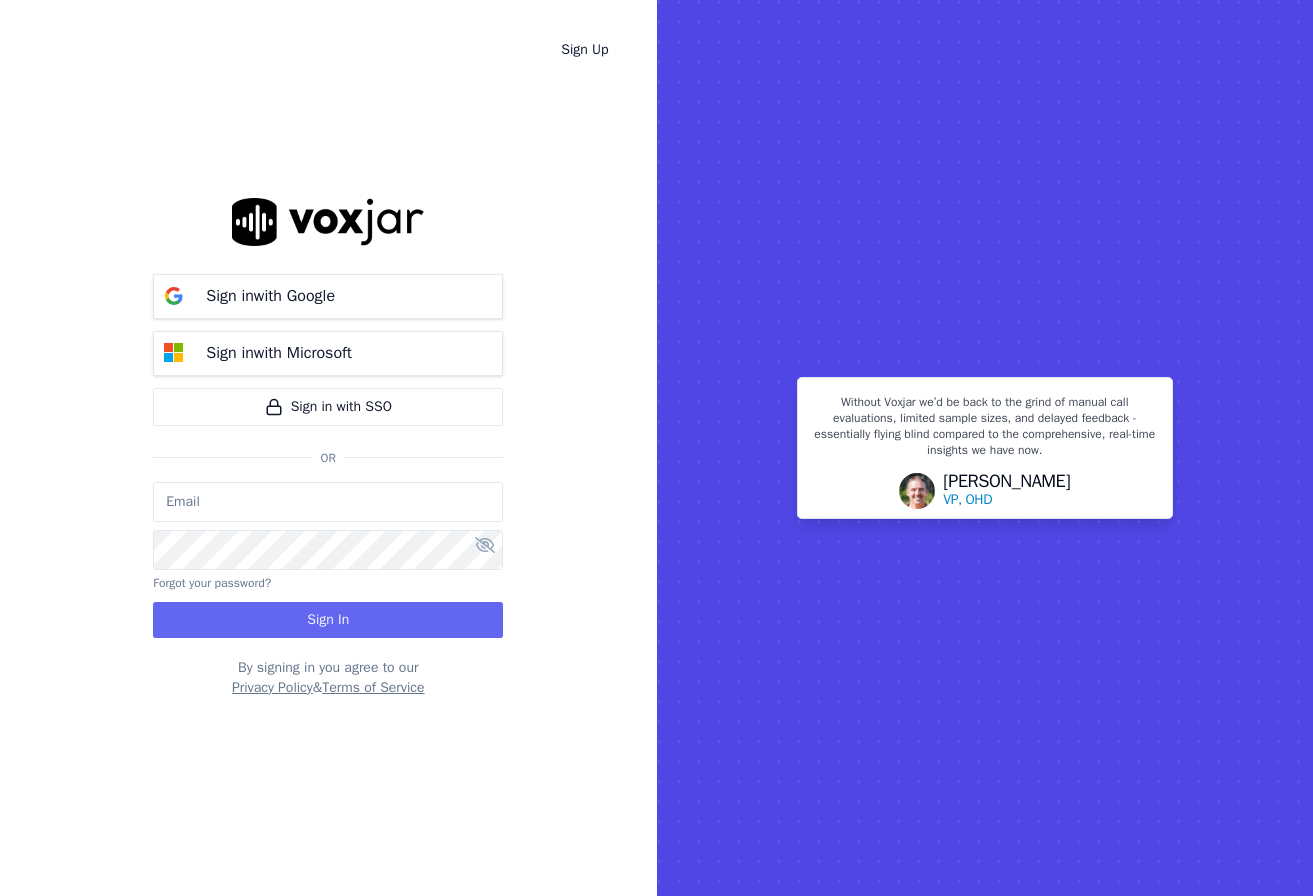 type on "tserrant@clearharbor.com" 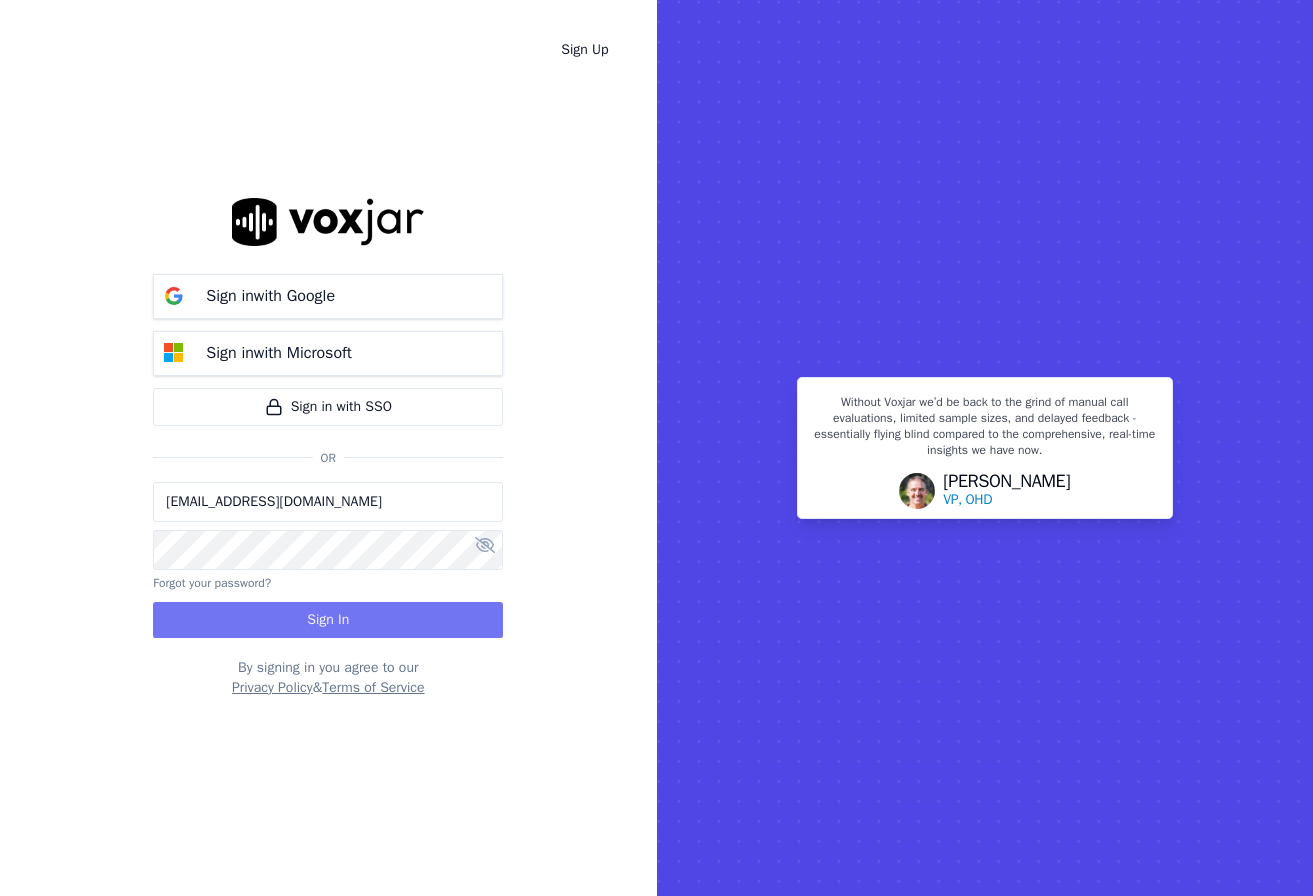 click on "Sign In" at bounding box center [328, 620] 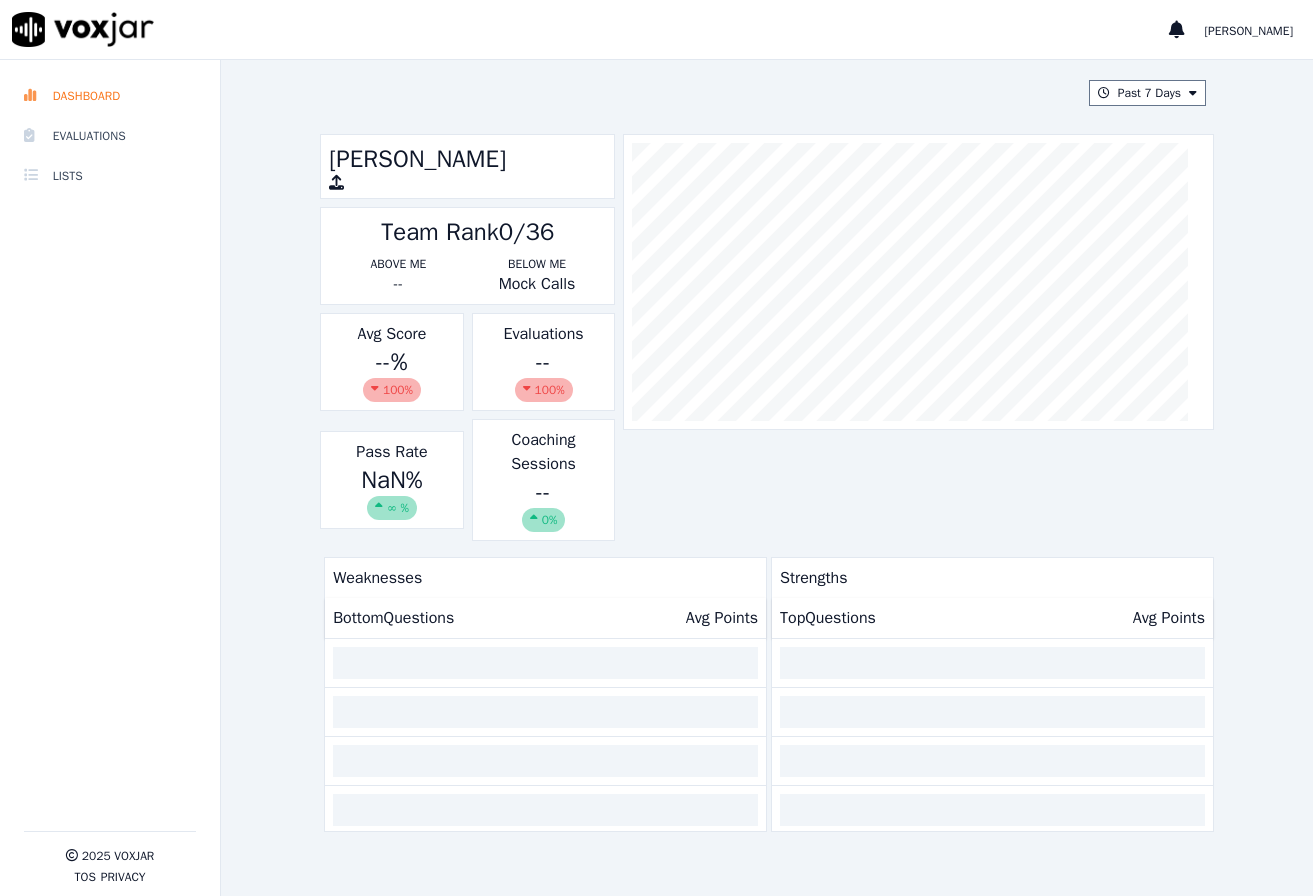 scroll, scrollTop: 0, scrollLeft: 0, axis: both 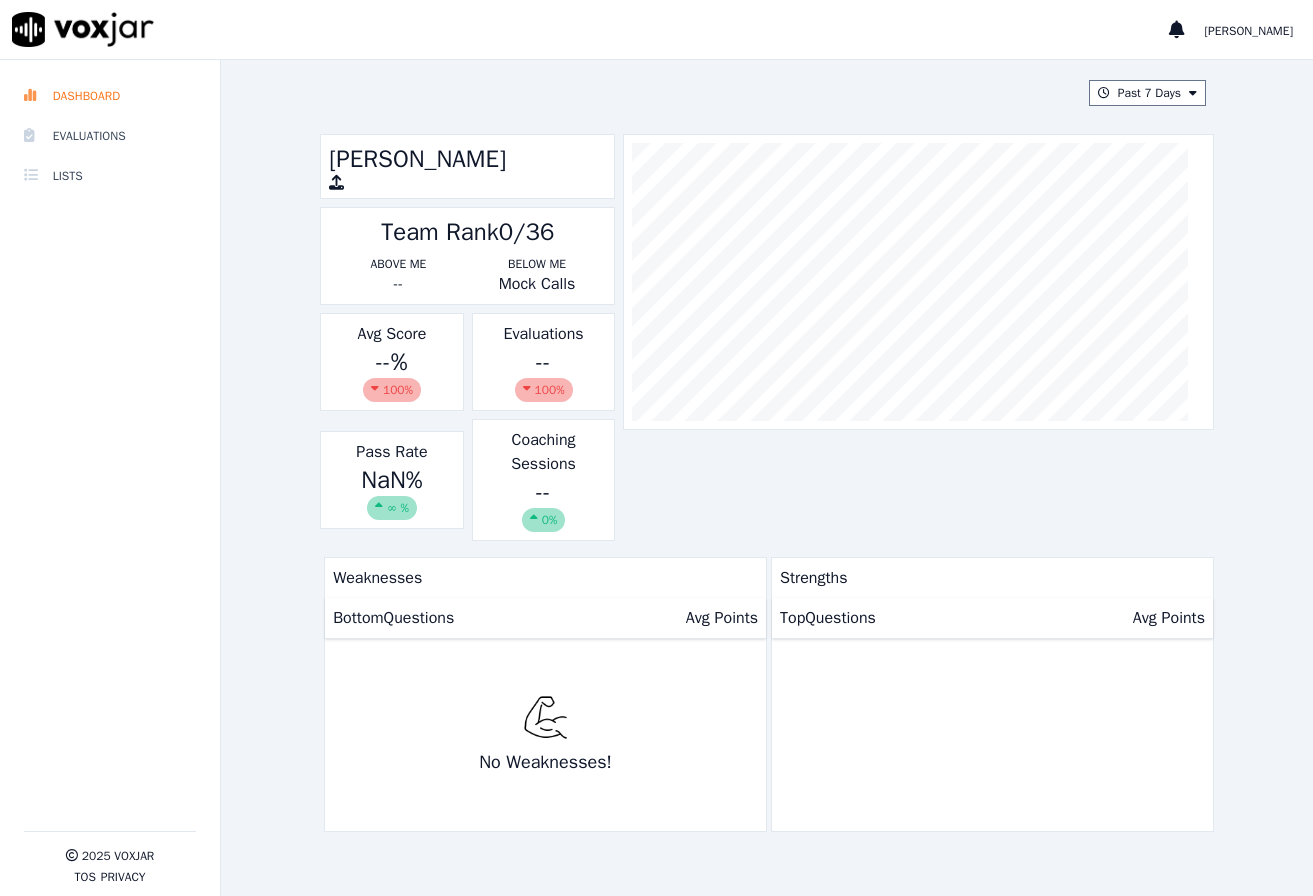 click on "Mock Calls" at bounding box center (537, 284) 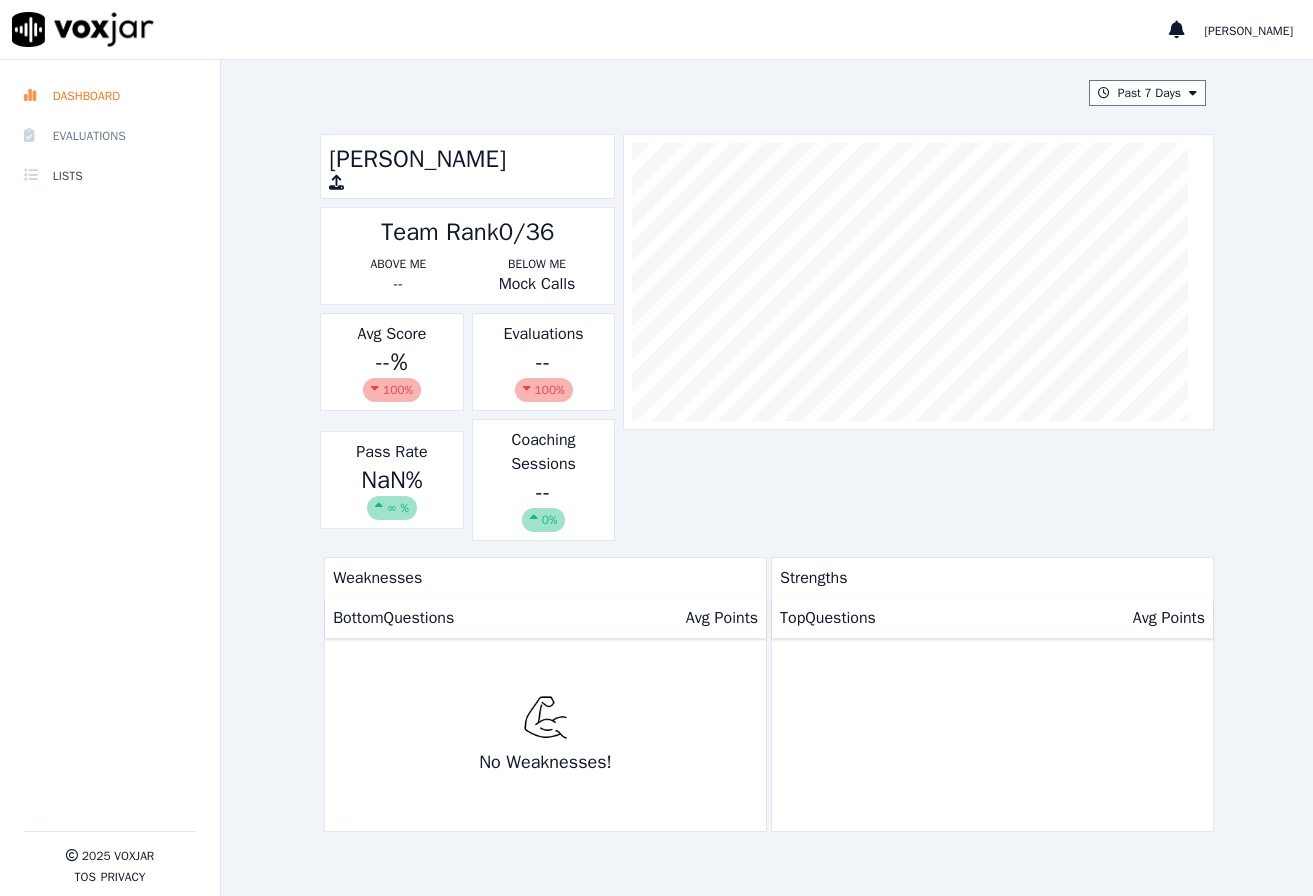 click on "Evaluations" at bounding box center [110, 136] 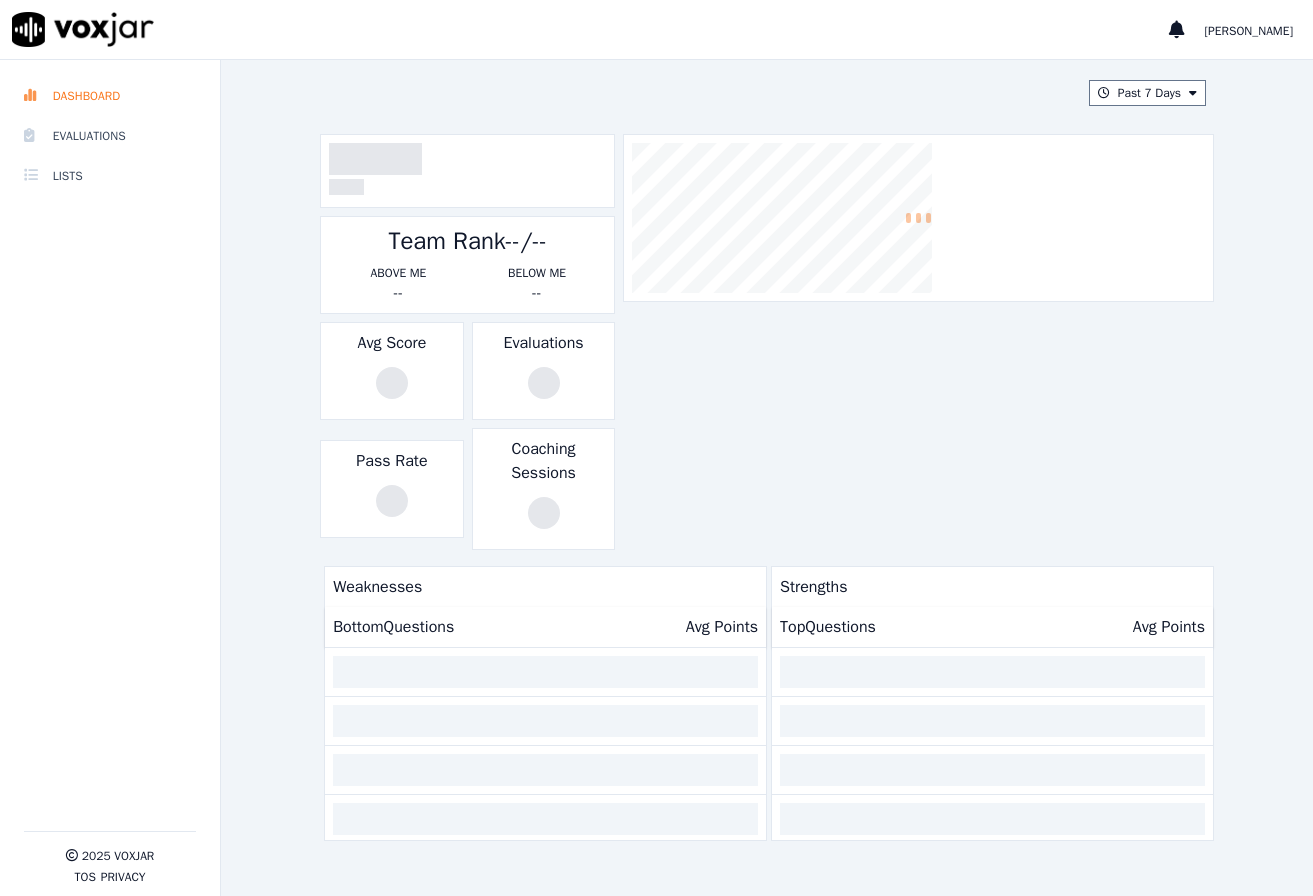scroll, scrollTop: 0, scrollLeft: 0, axis: both 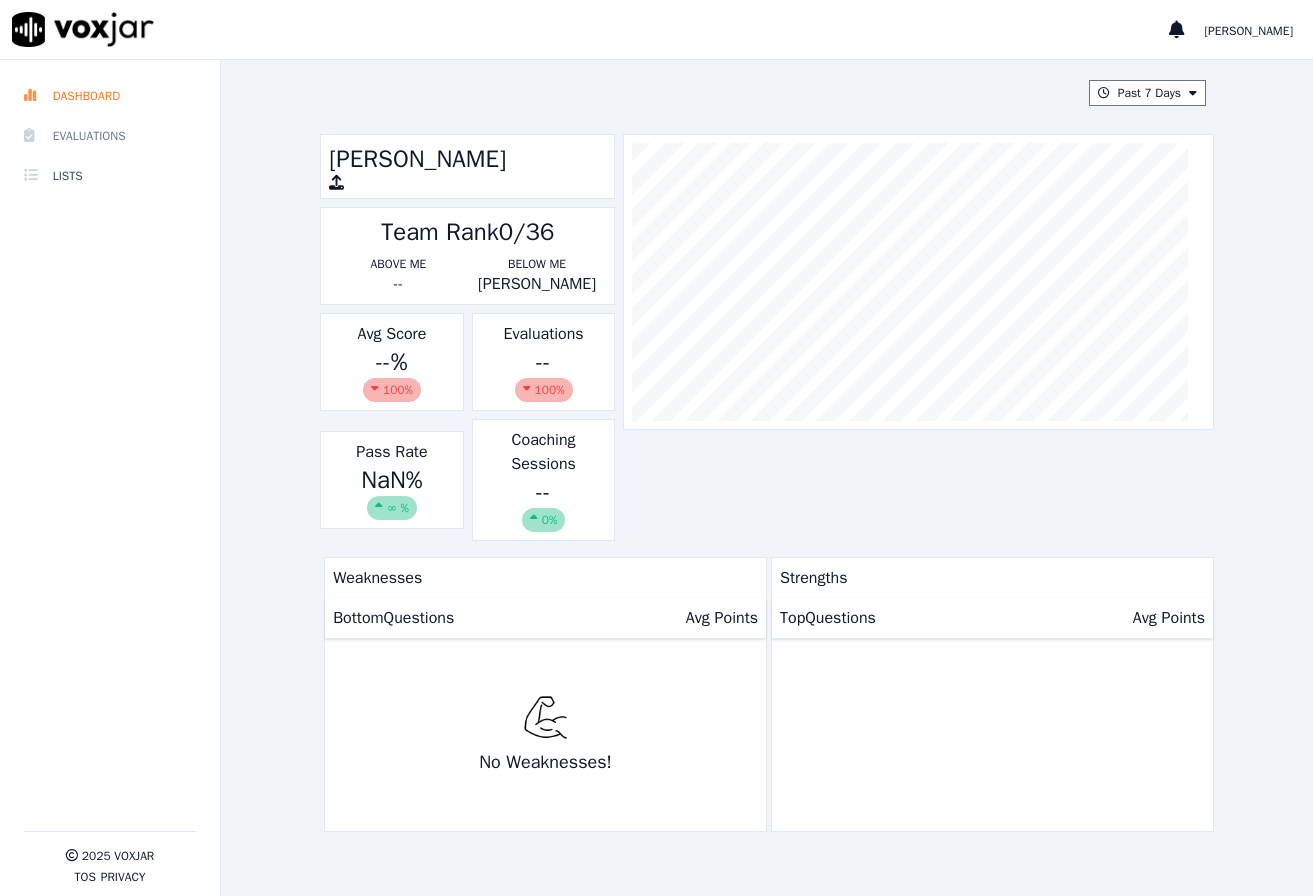 click on "Evaluations" at bounding box center [110, 136] 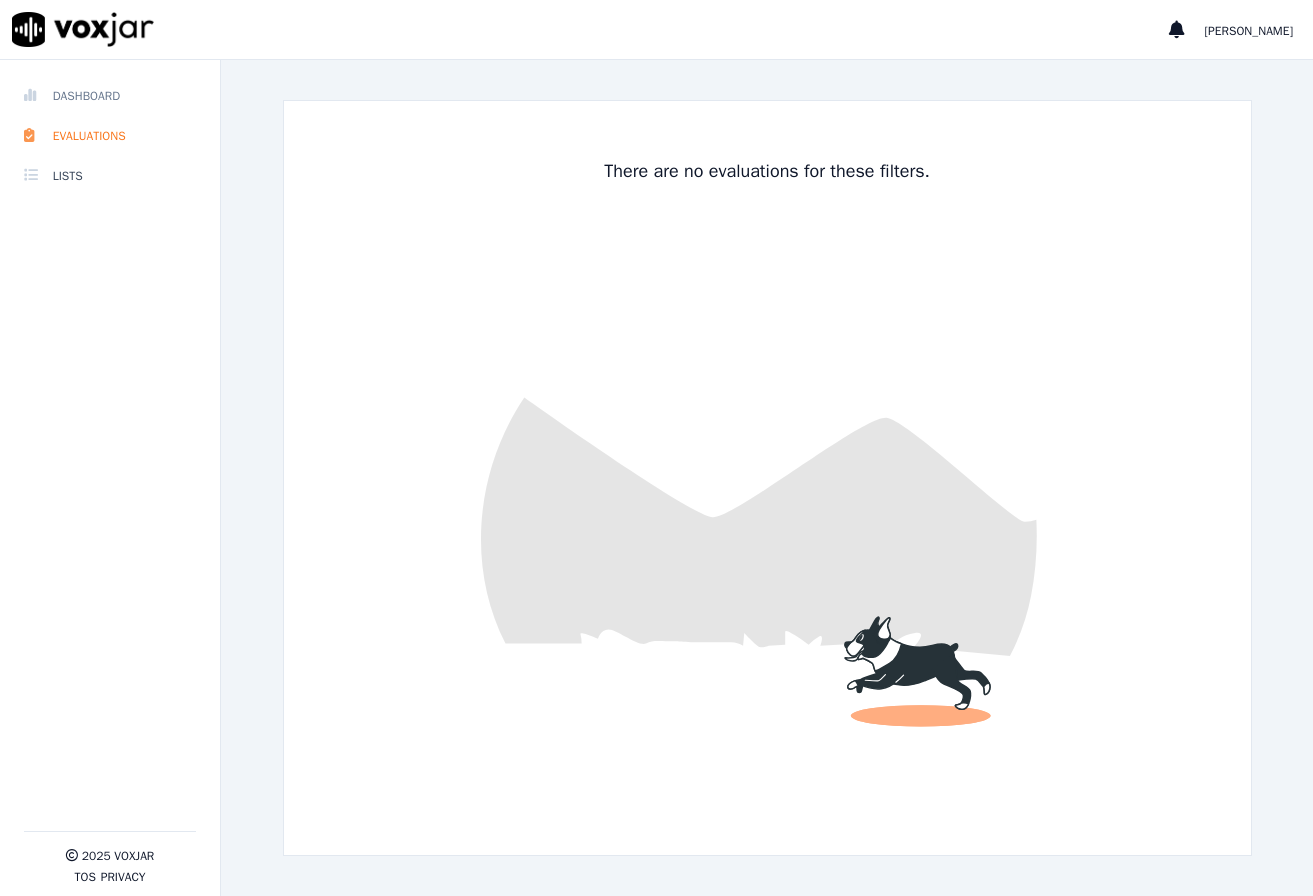 click on "Dashboard" at bounding box center (110, 96) 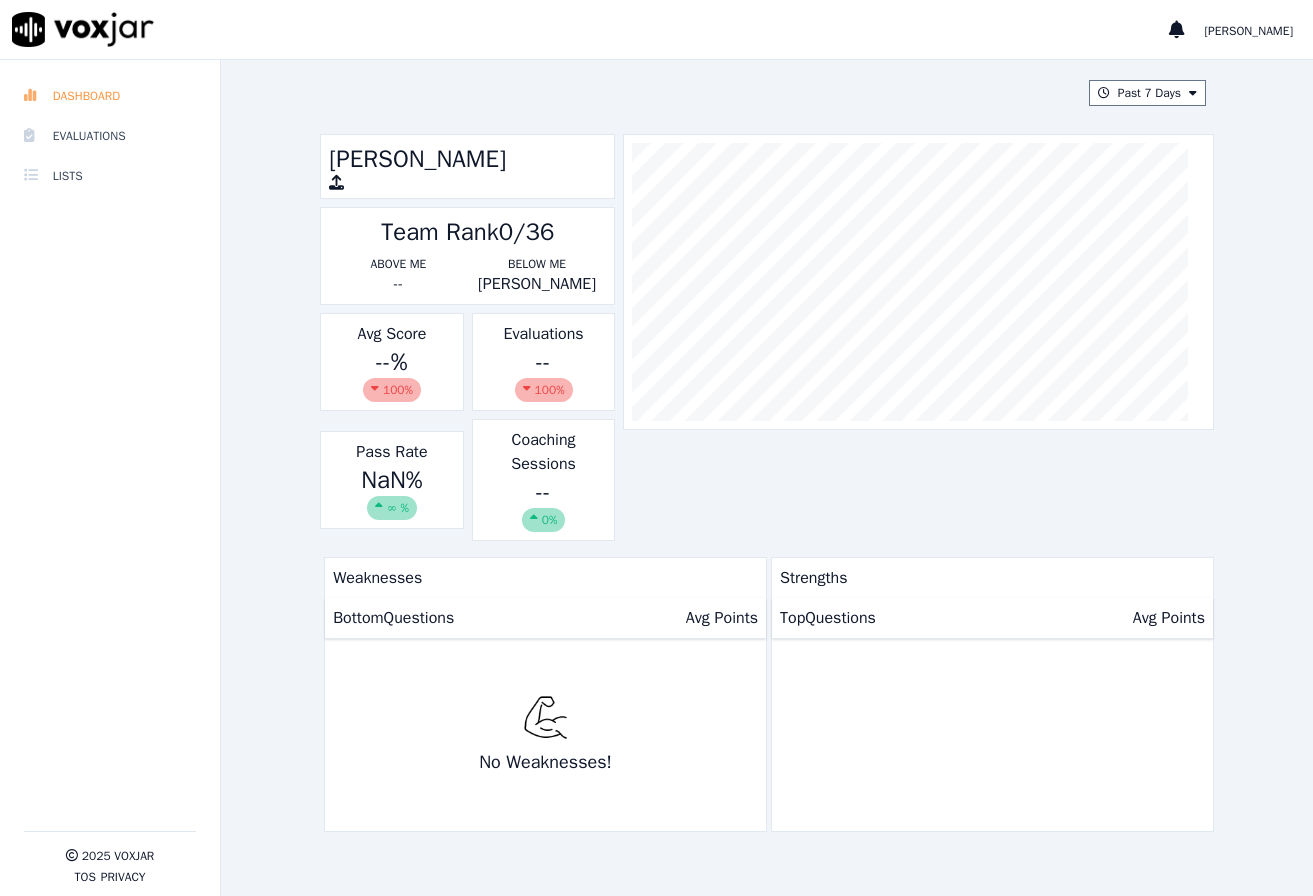 click on "Dashboard" at bounding box center (110, 96) 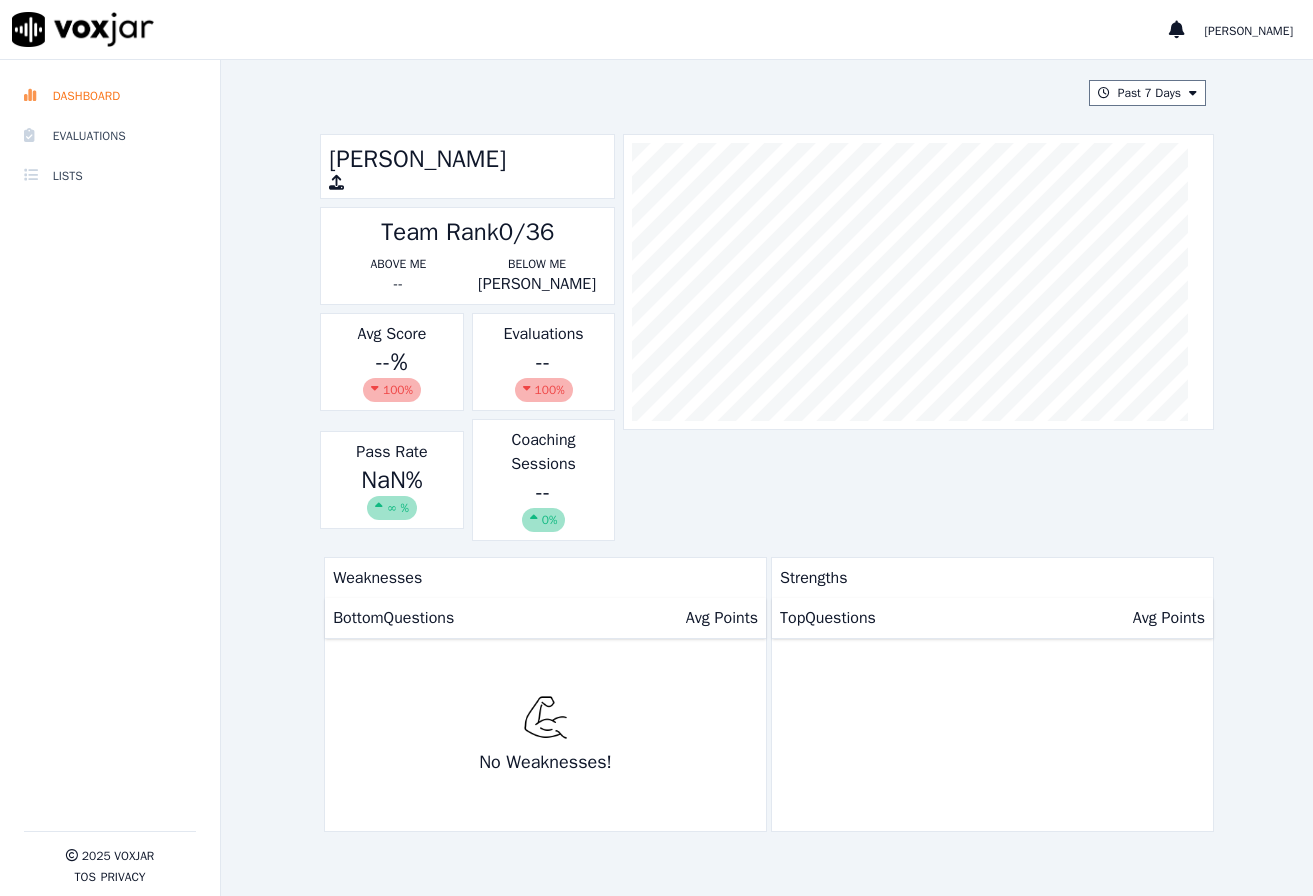 click on "[PERSON_NAME]" at bounding box center [1241, 29] 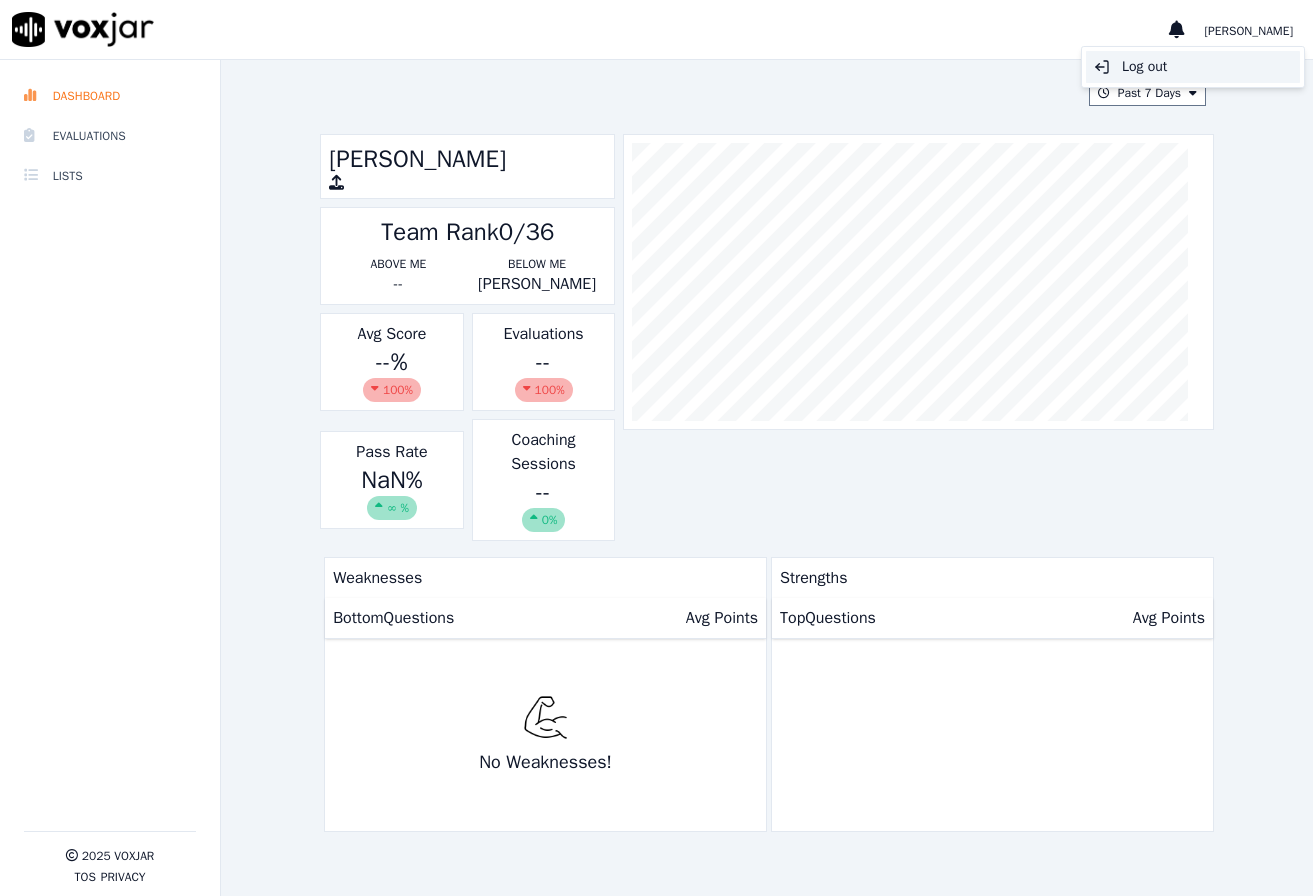 click on "Log out" at bounding box center (1193, 67) 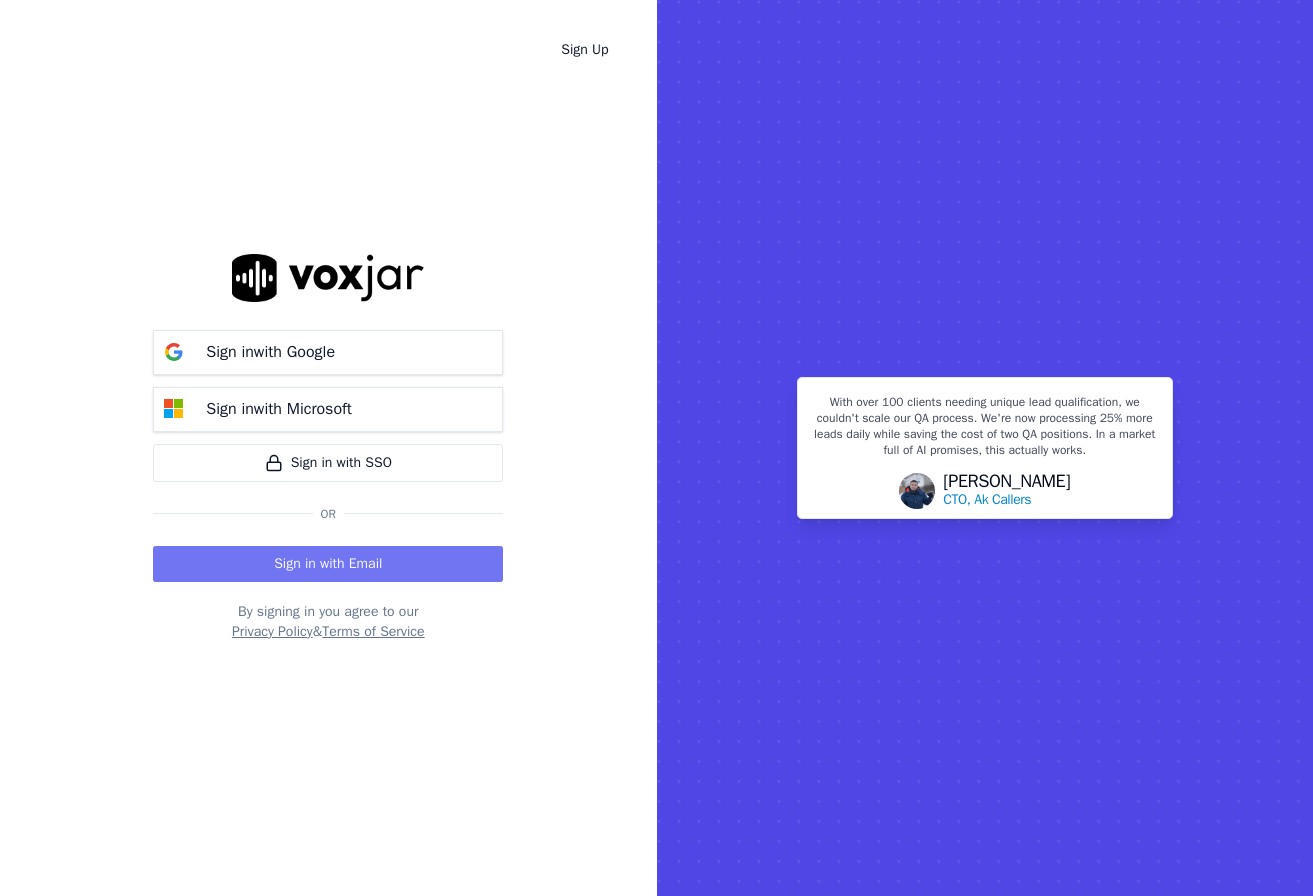 click on "Sign in with Email" at bounding box center (328, 564) 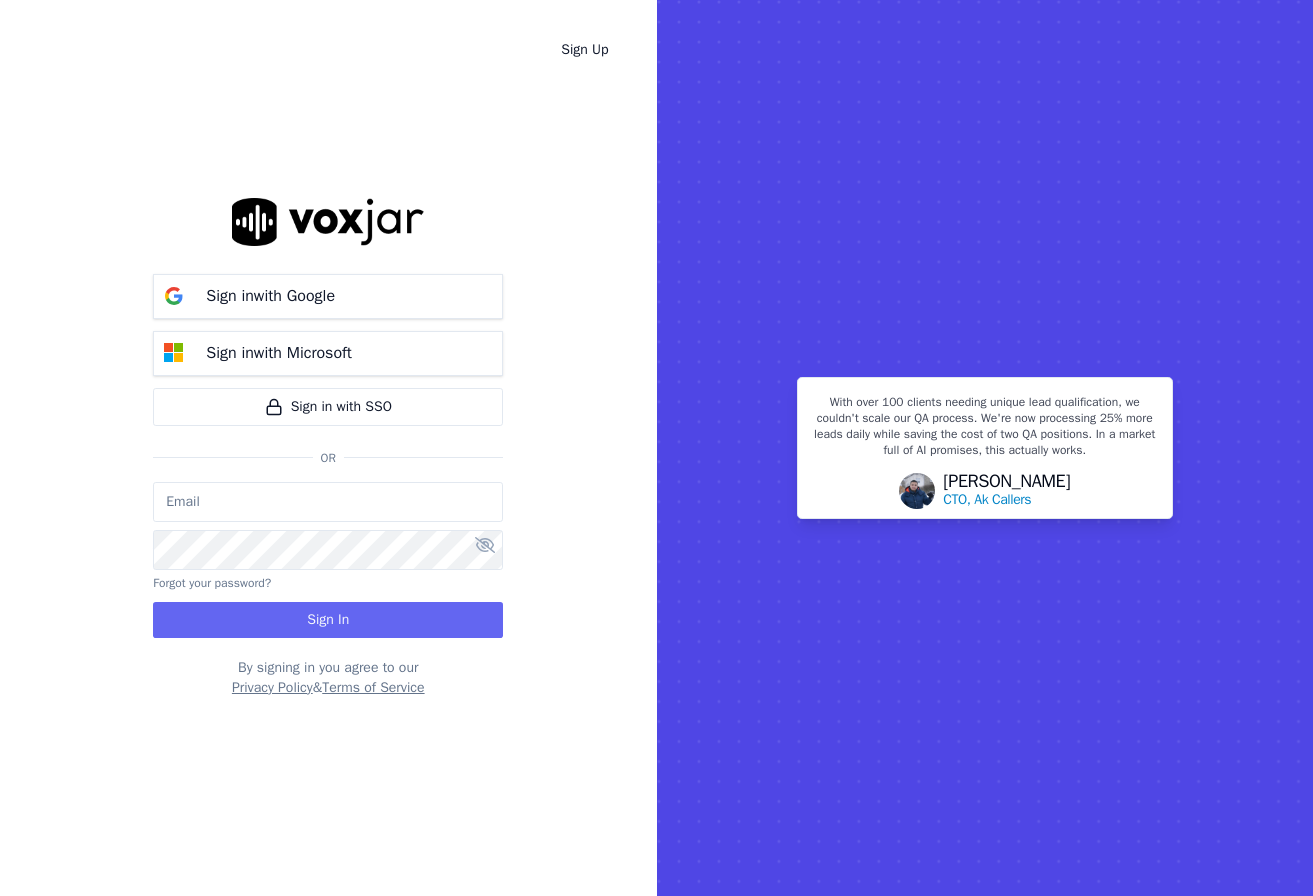 type on "tserrant@clearharbor.com" 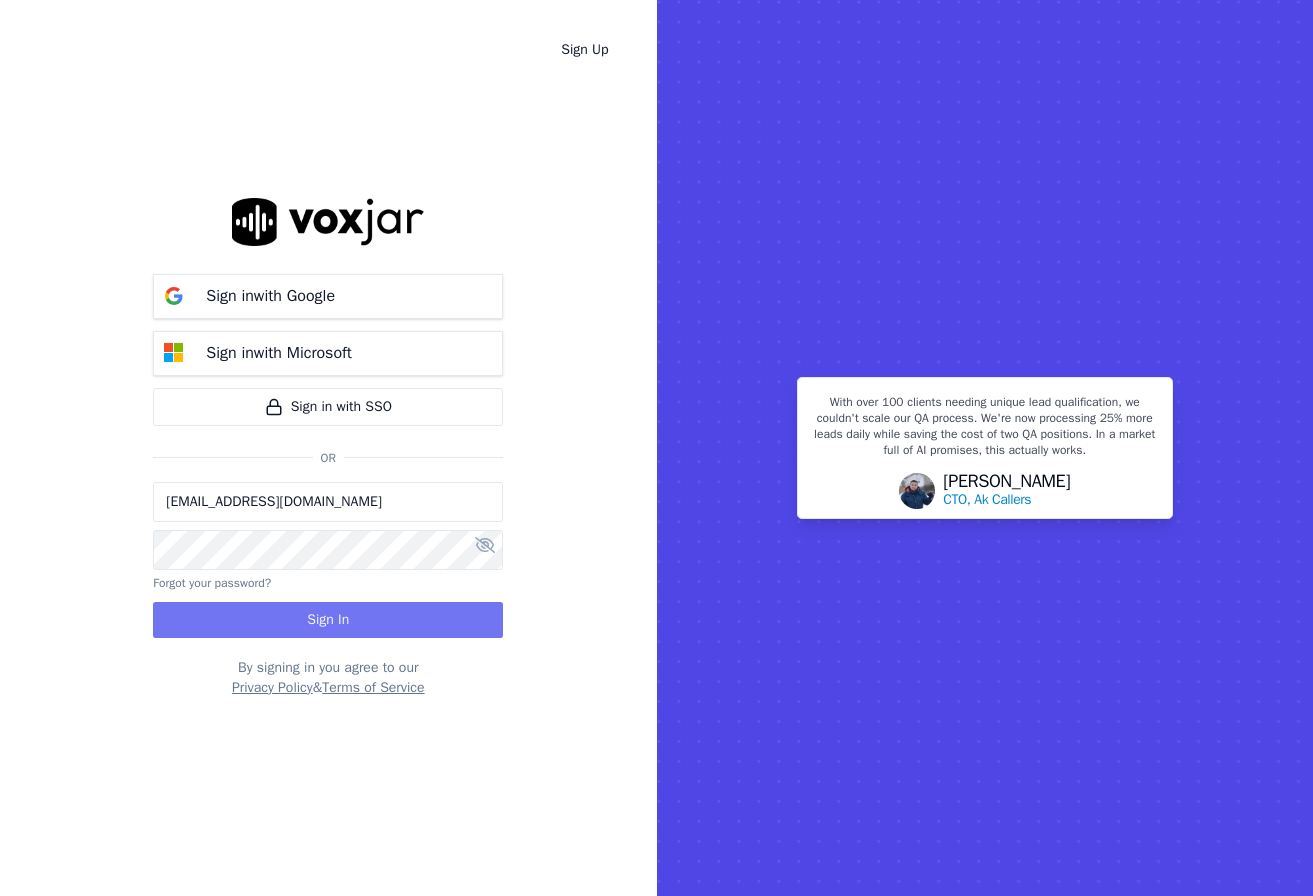 click on "Sign In" at bounding box center [328, 620] 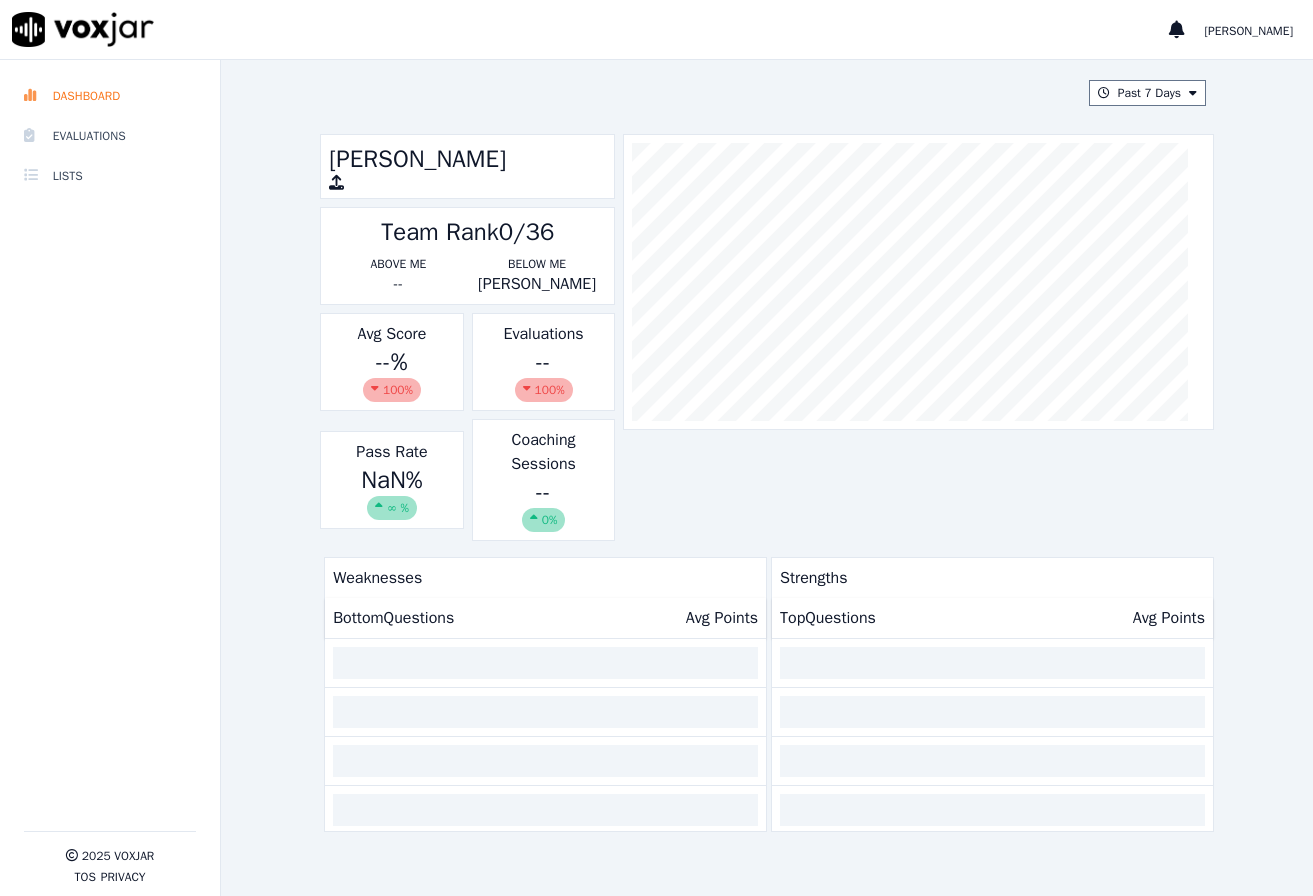 scroll, scrollTop: 0, scrollLeft: 0, axis: both 